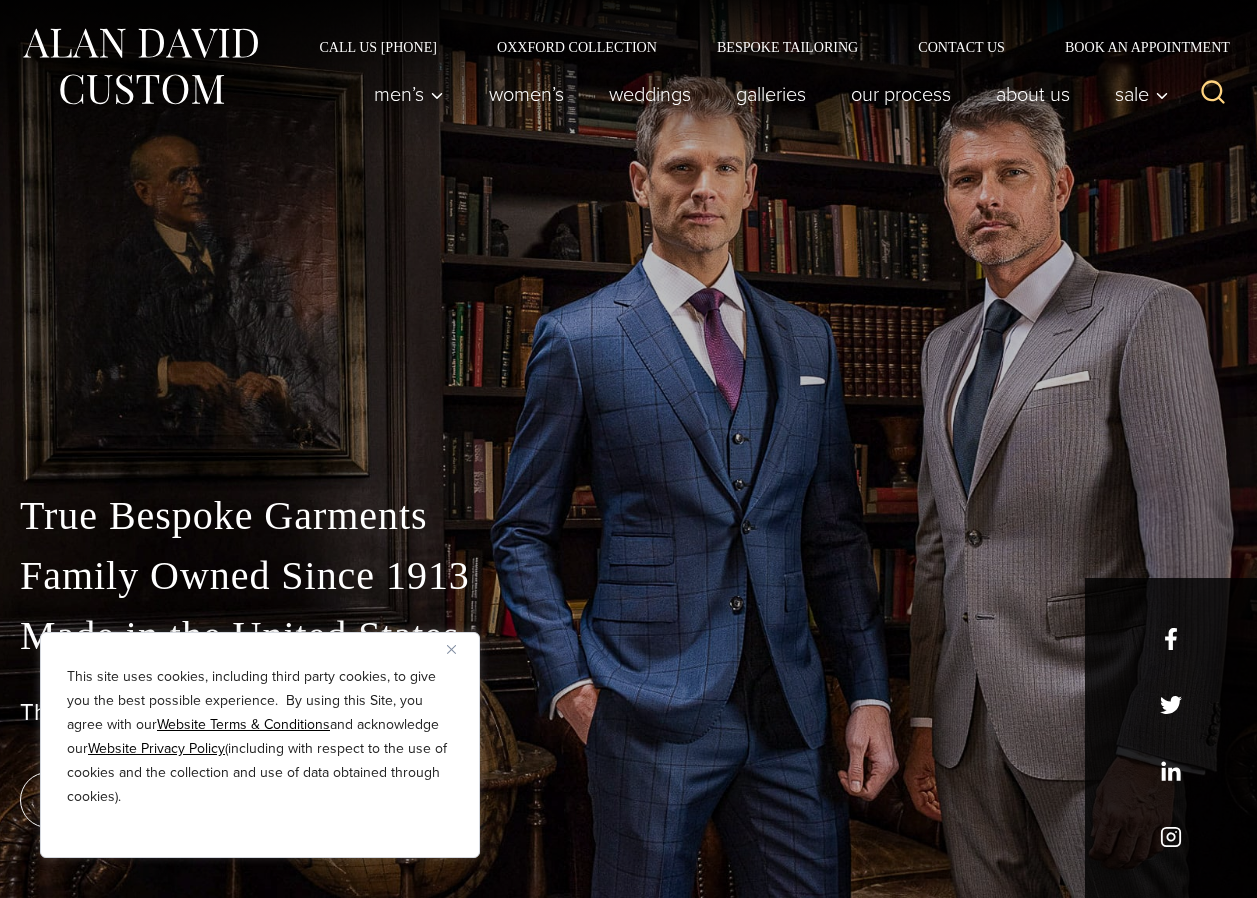 scroll, scrollTop: 0, scrollLeft: 0, axis: both 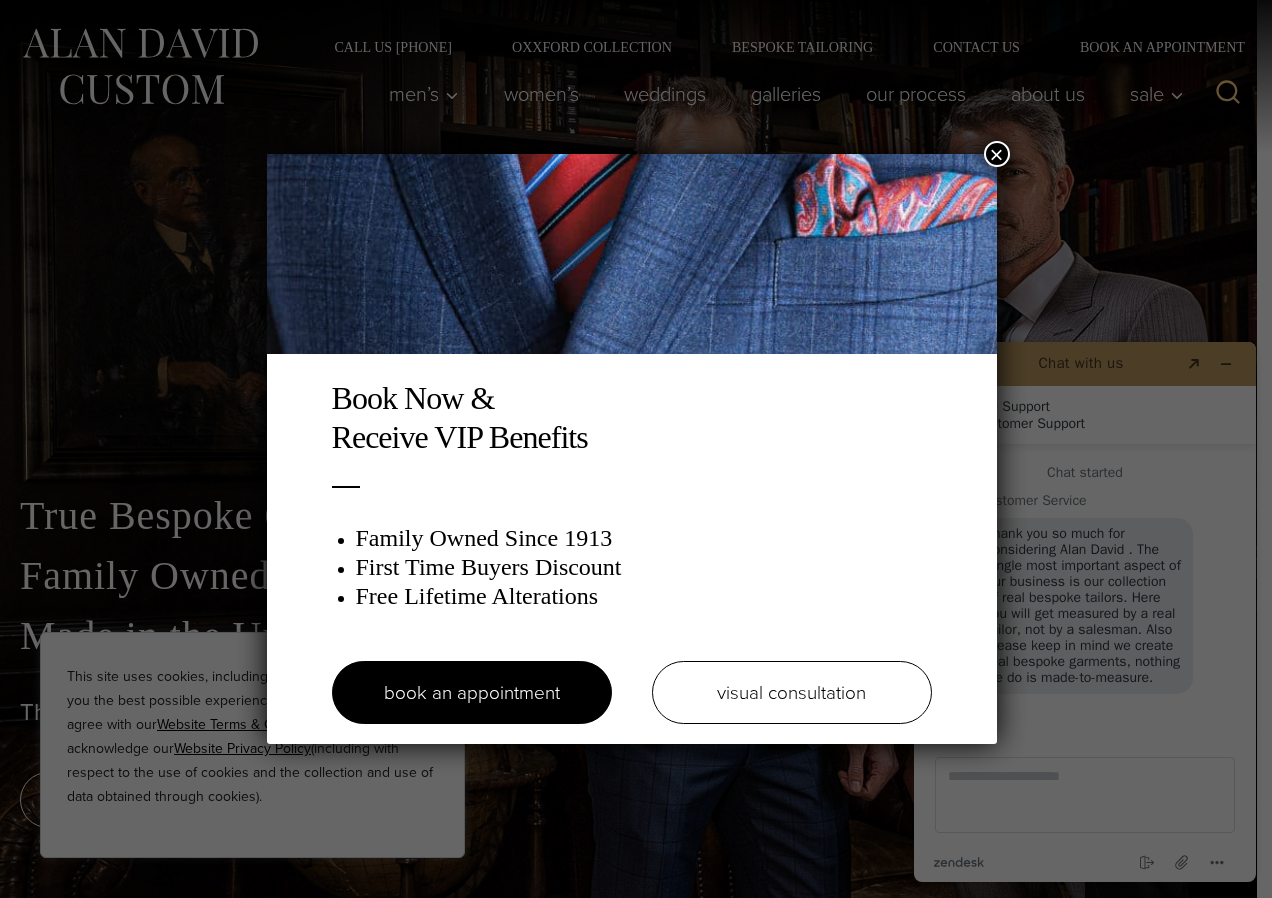click on "×" at bounding box center (997, 154) 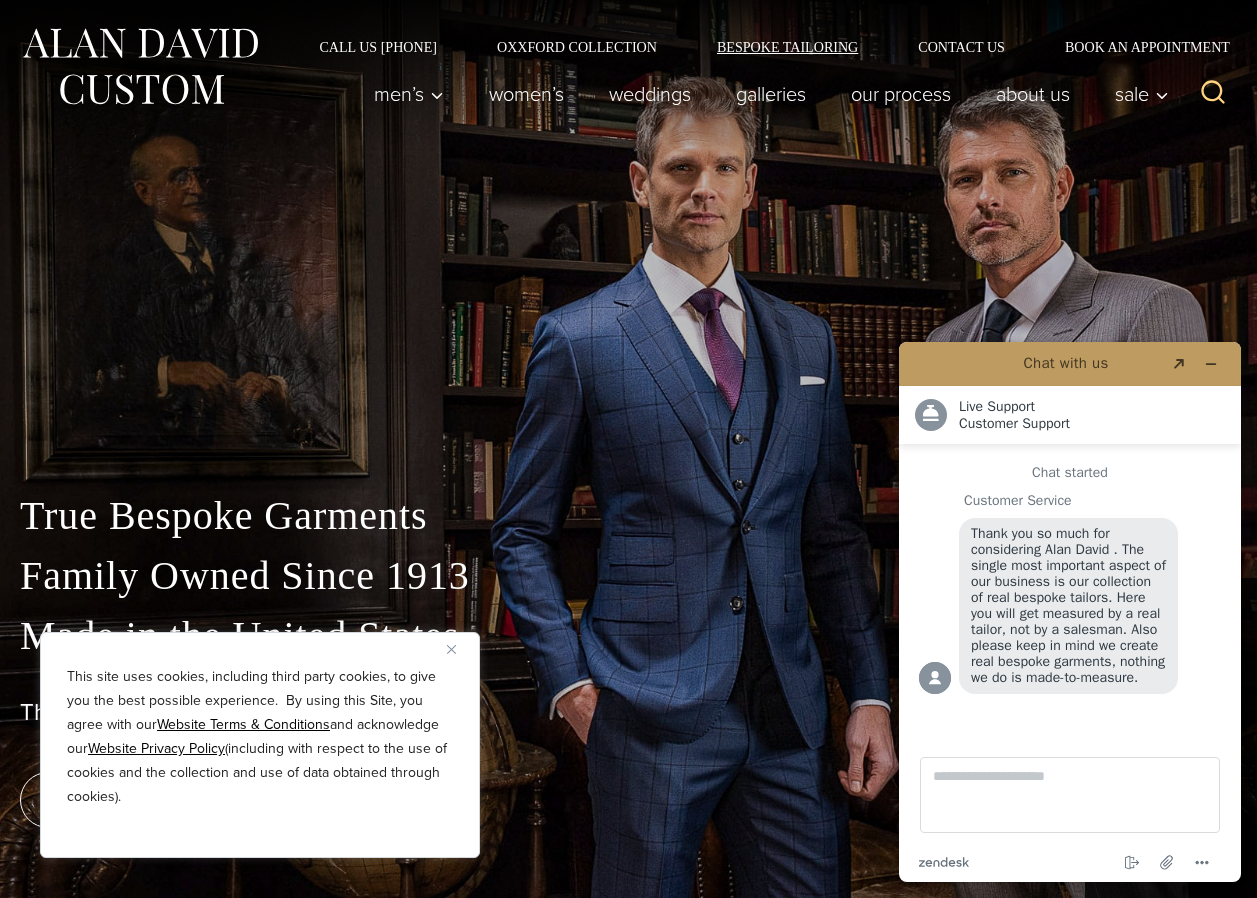 click on "Bespoke Tailoring" at bounding box center (787, 47) 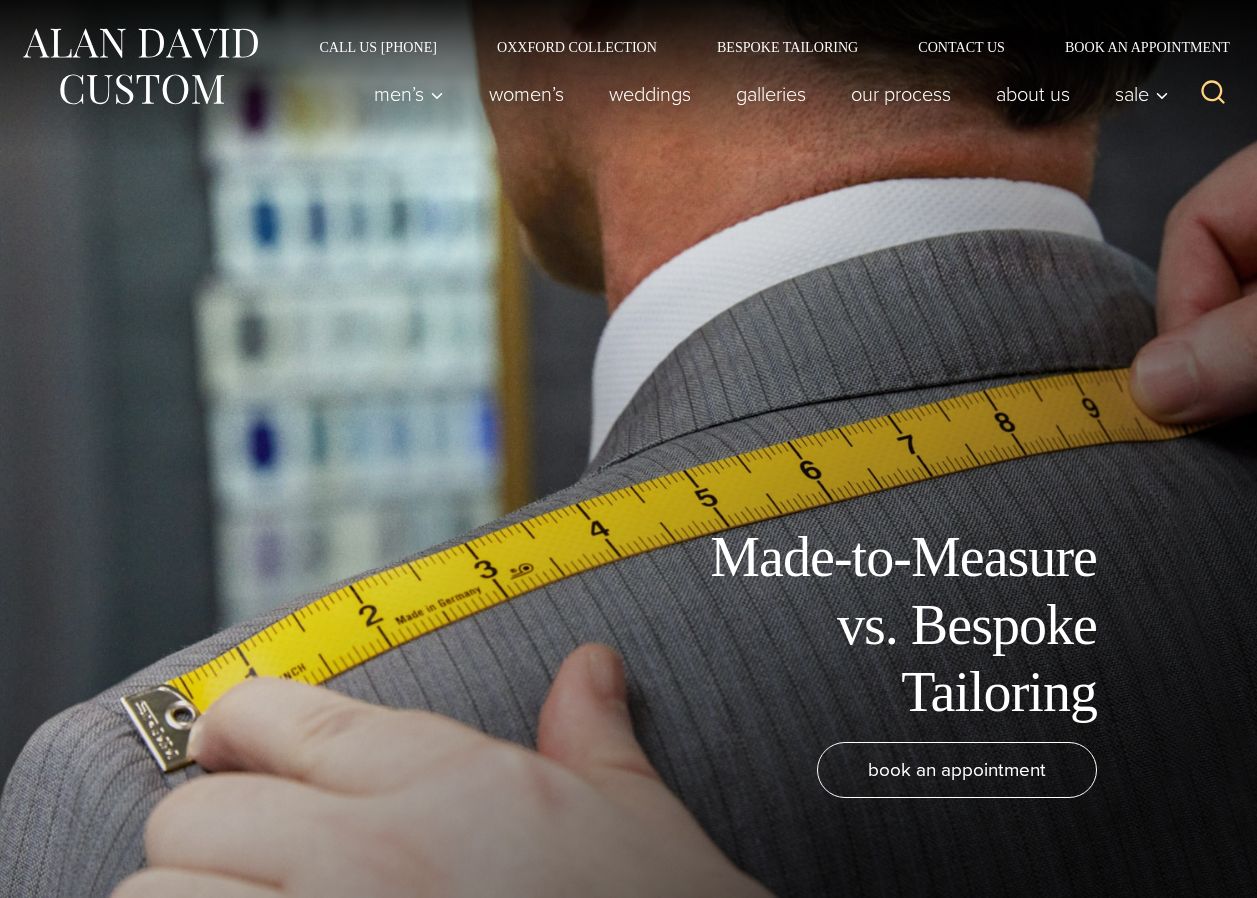 scroll, scrollTop: 0, scrollLeft: 0, axis: both 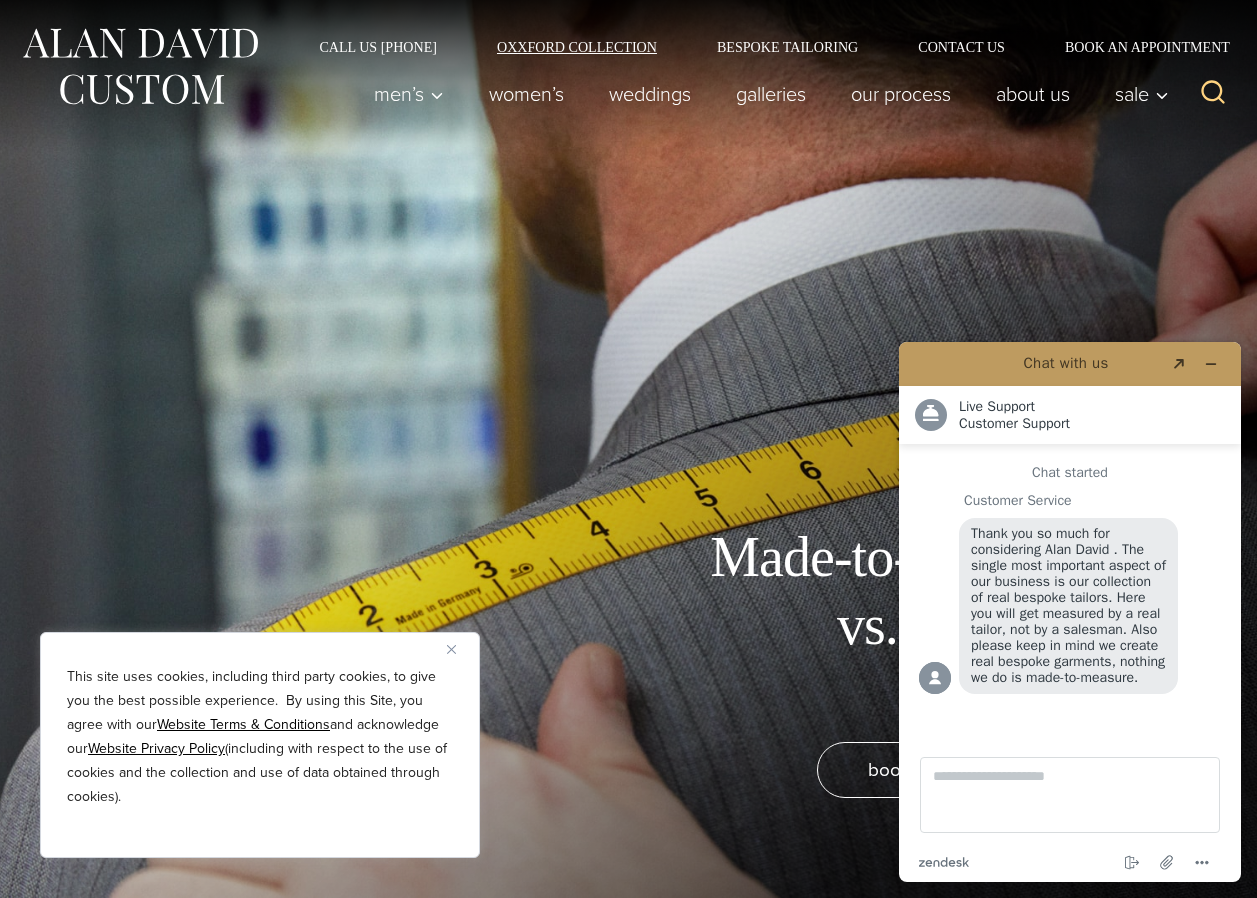 click on "Oxxford Collection" at bounding box center [577, 47] 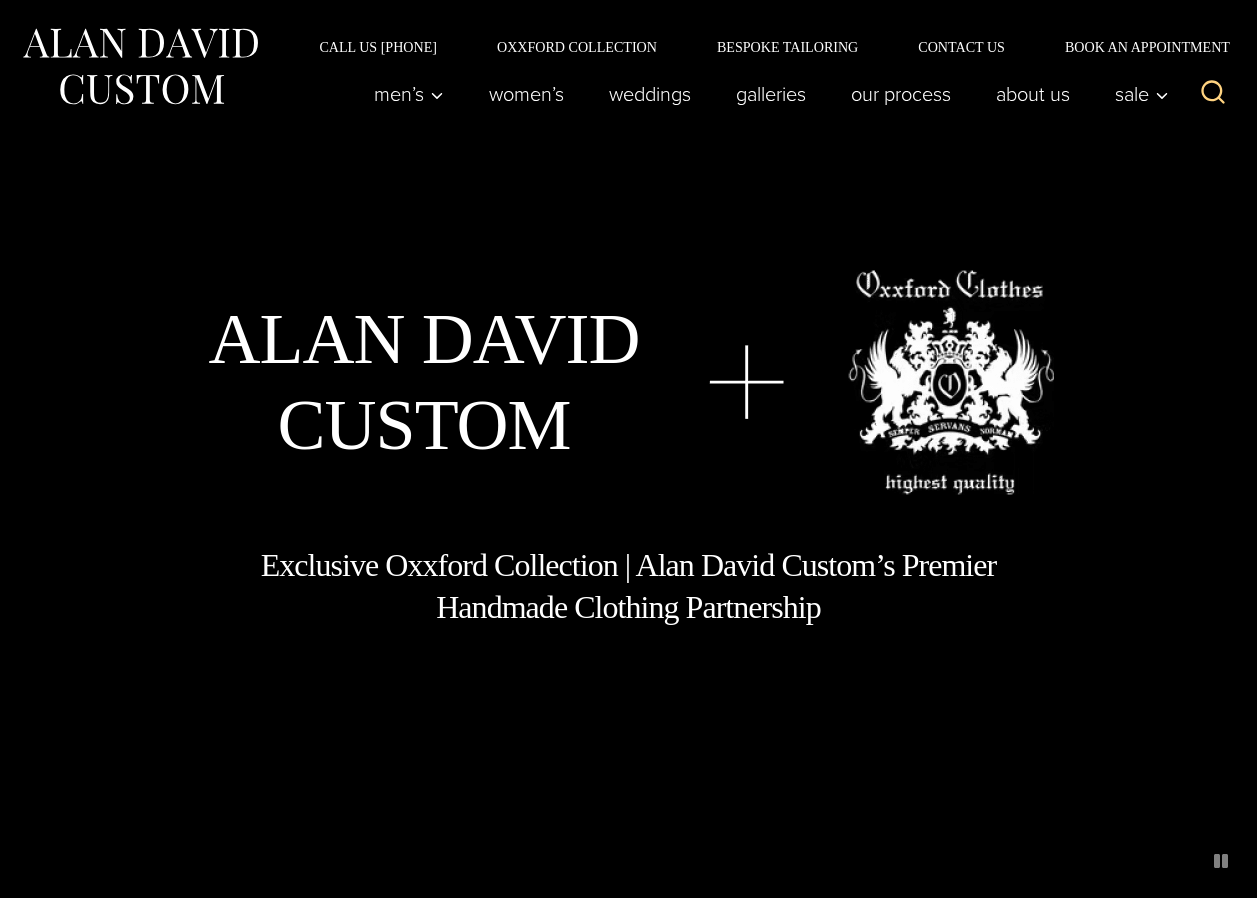 scroll, scrollTop: 0, scrollLeft: 0, axis: both 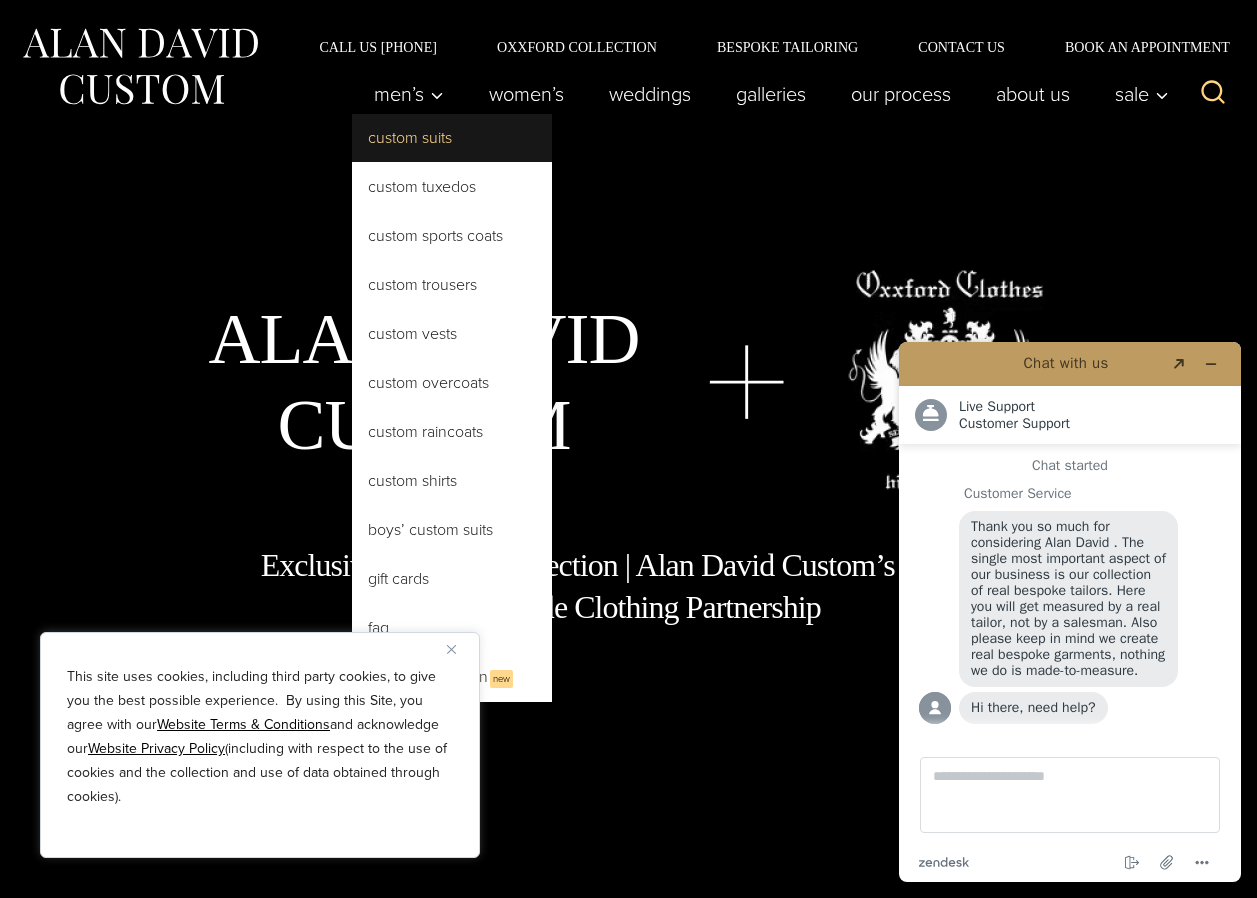 click on "Custom Suits" at bounding box center (452, 138) 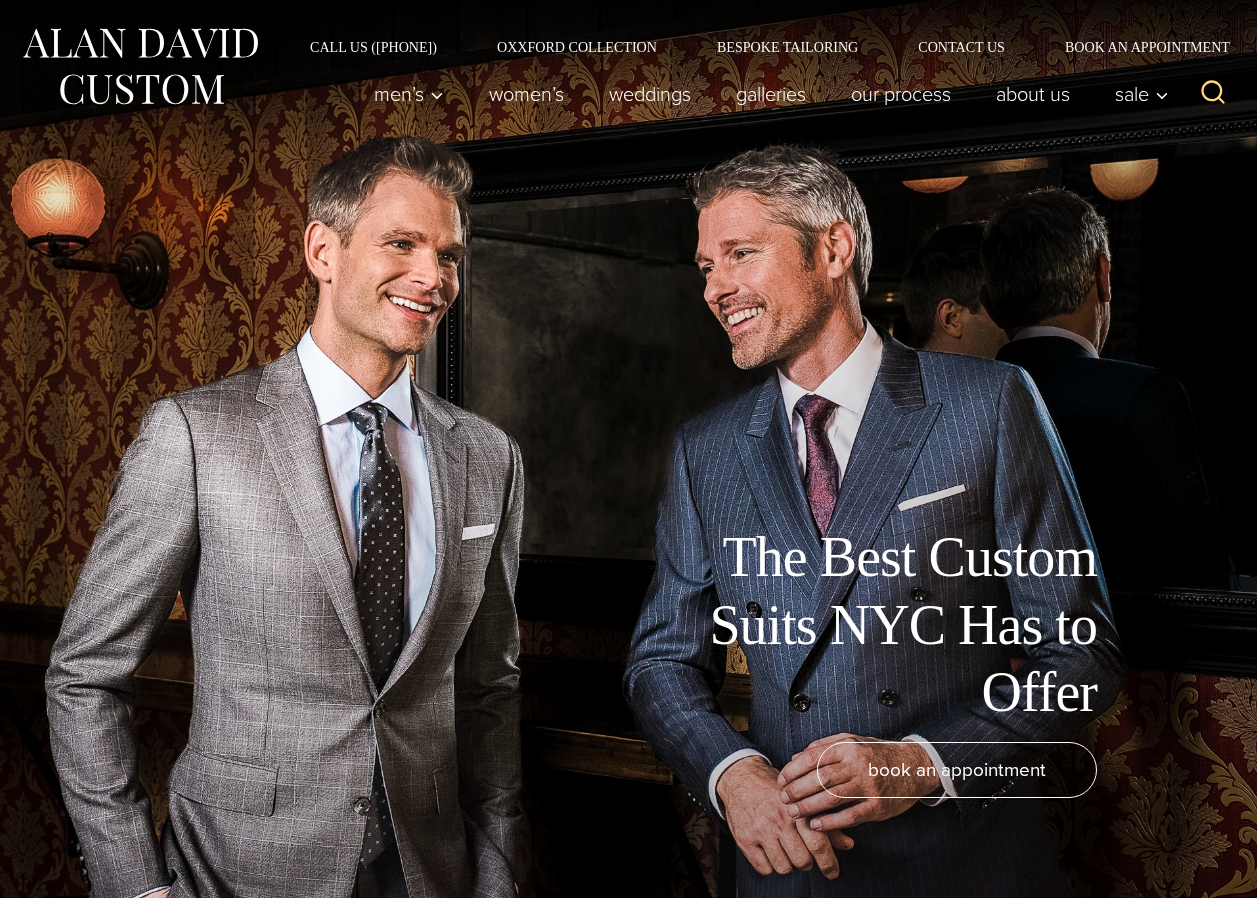 scroll, scrollTop: 0, scrollLeft: 0, axis: both 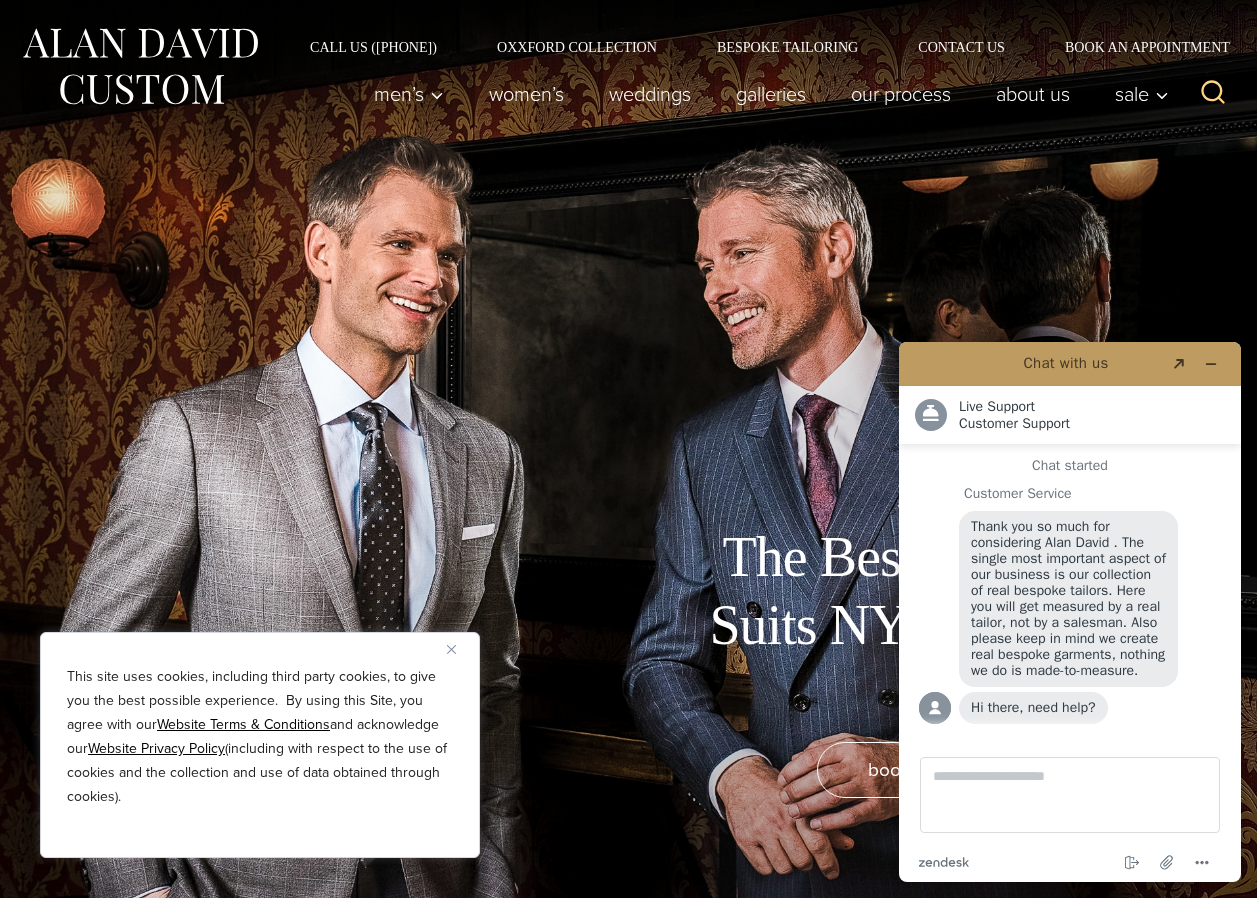 click on "The Best Custom Suits NYC Has to Offer
book an appointment" at bounding box center (628, 449) 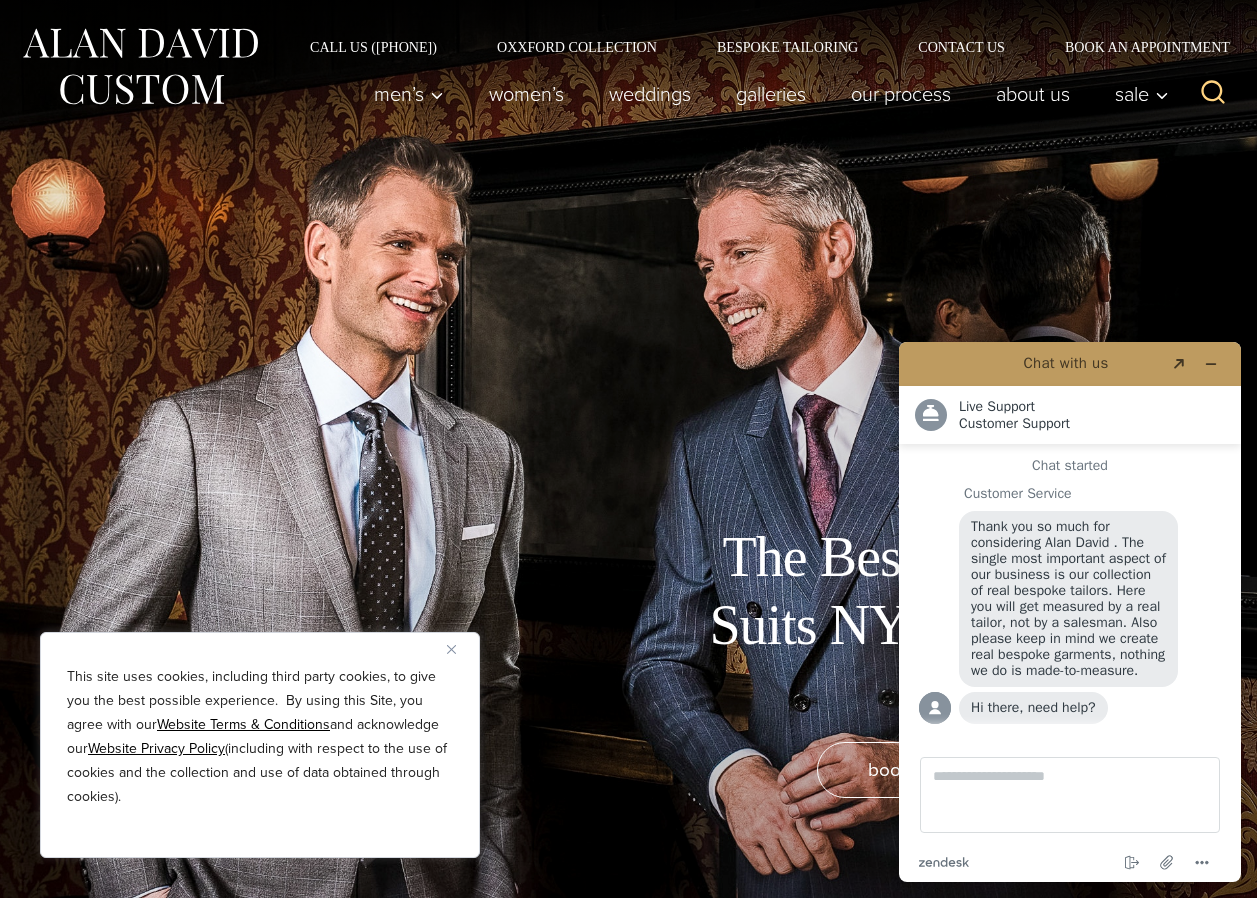 click on "book an appointment" at bounding box center [598, 810] 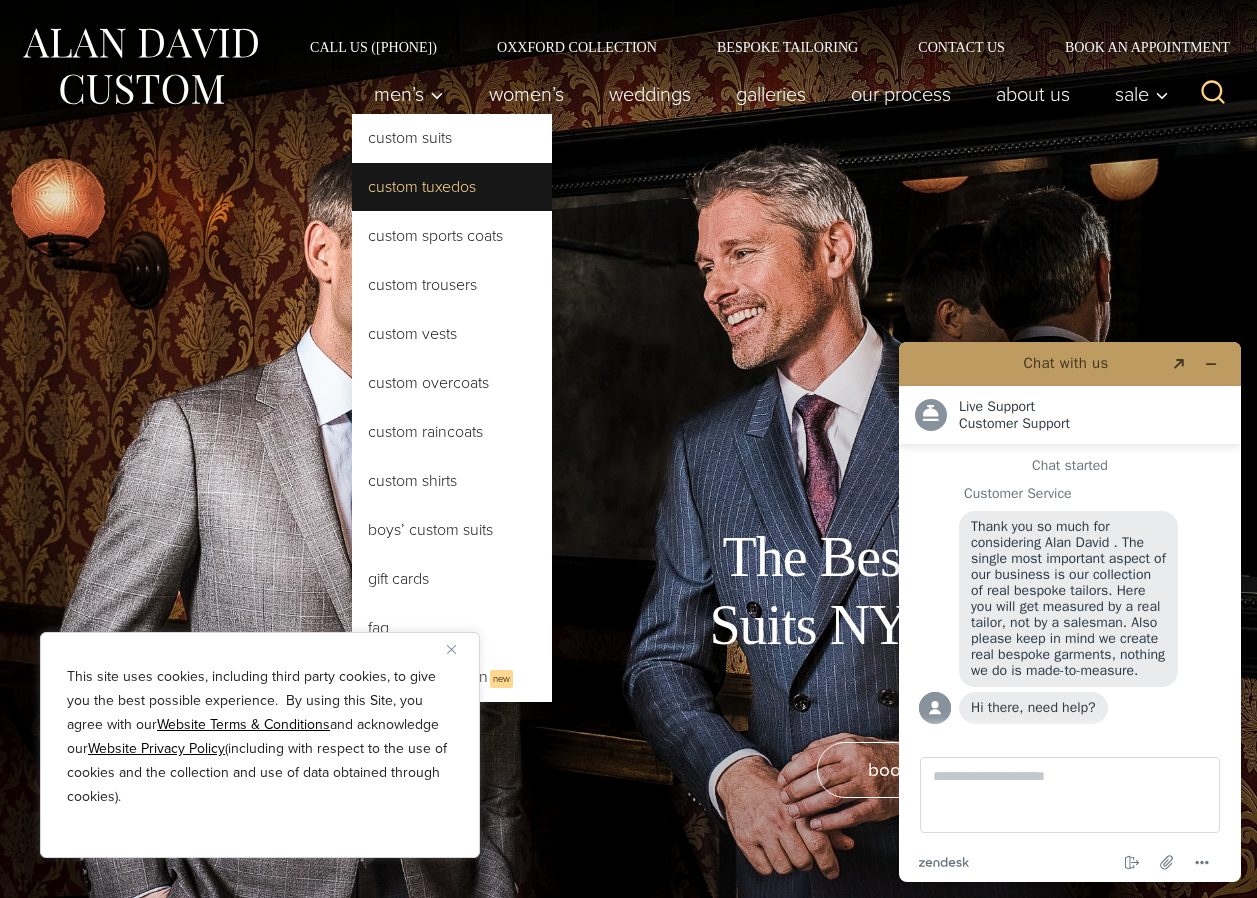 click on "Custom Tuxedos" at bounding box center (452, 187) 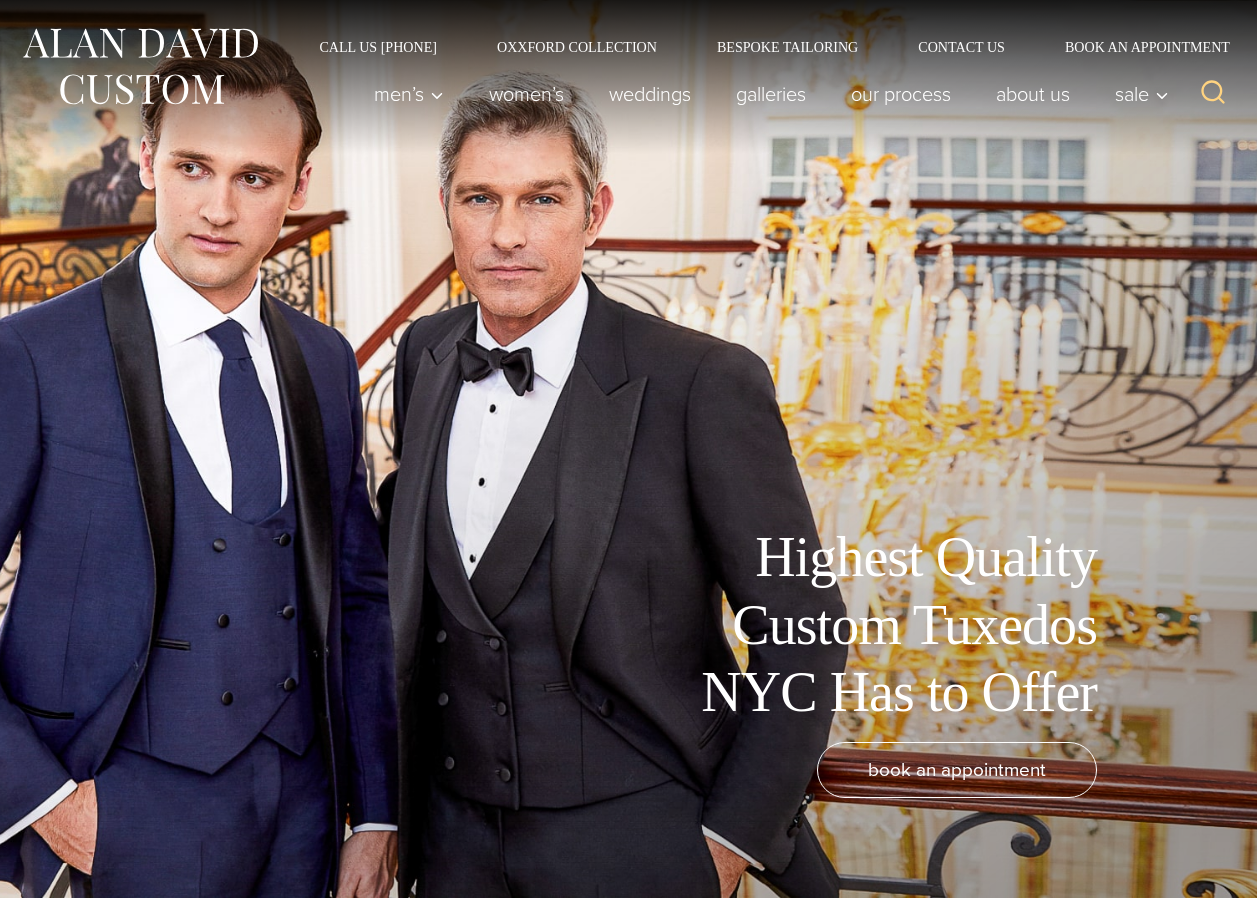 scroll, scrollTop: 0, scrollLeft: 0, axis: both 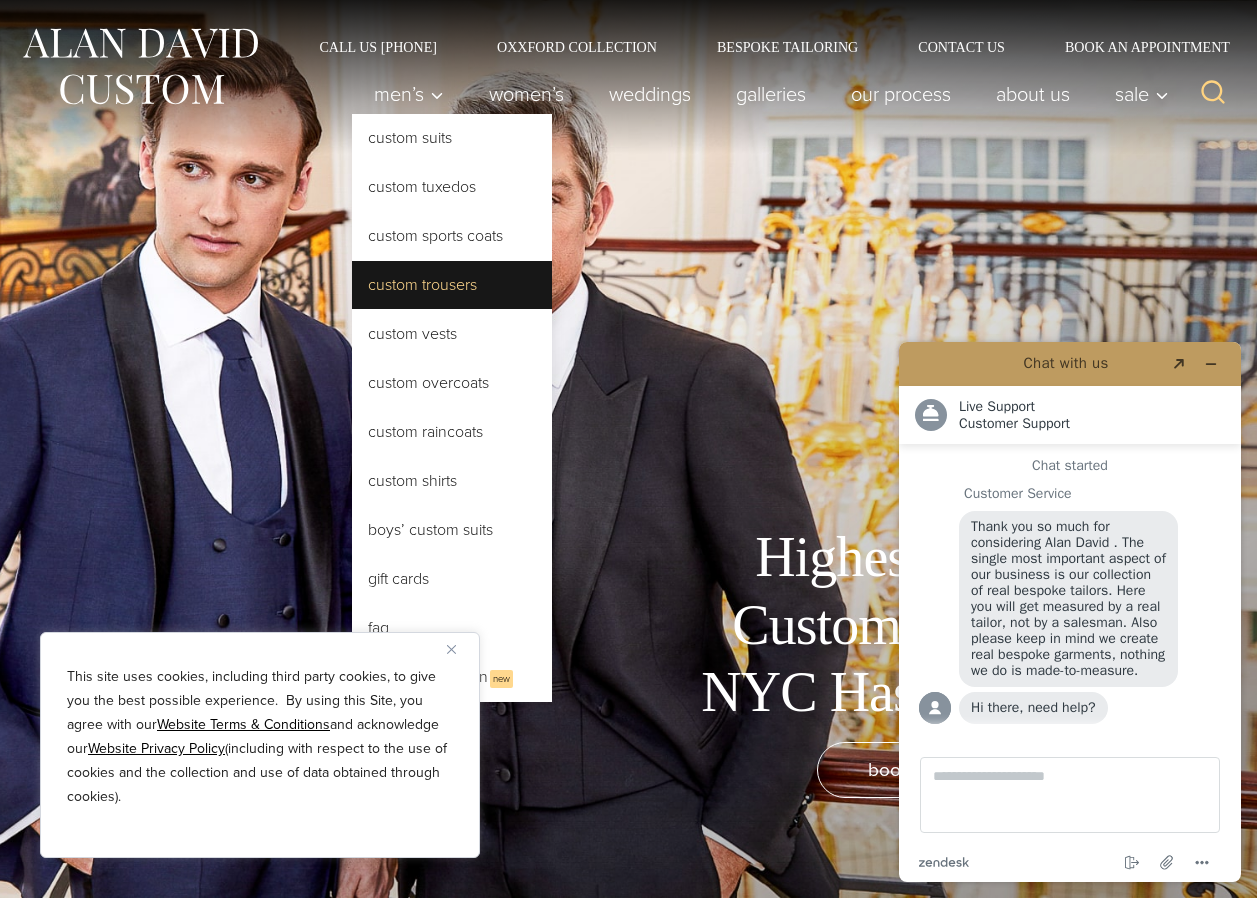 click on "Custom Trousers" at bounding box center [452, 285] 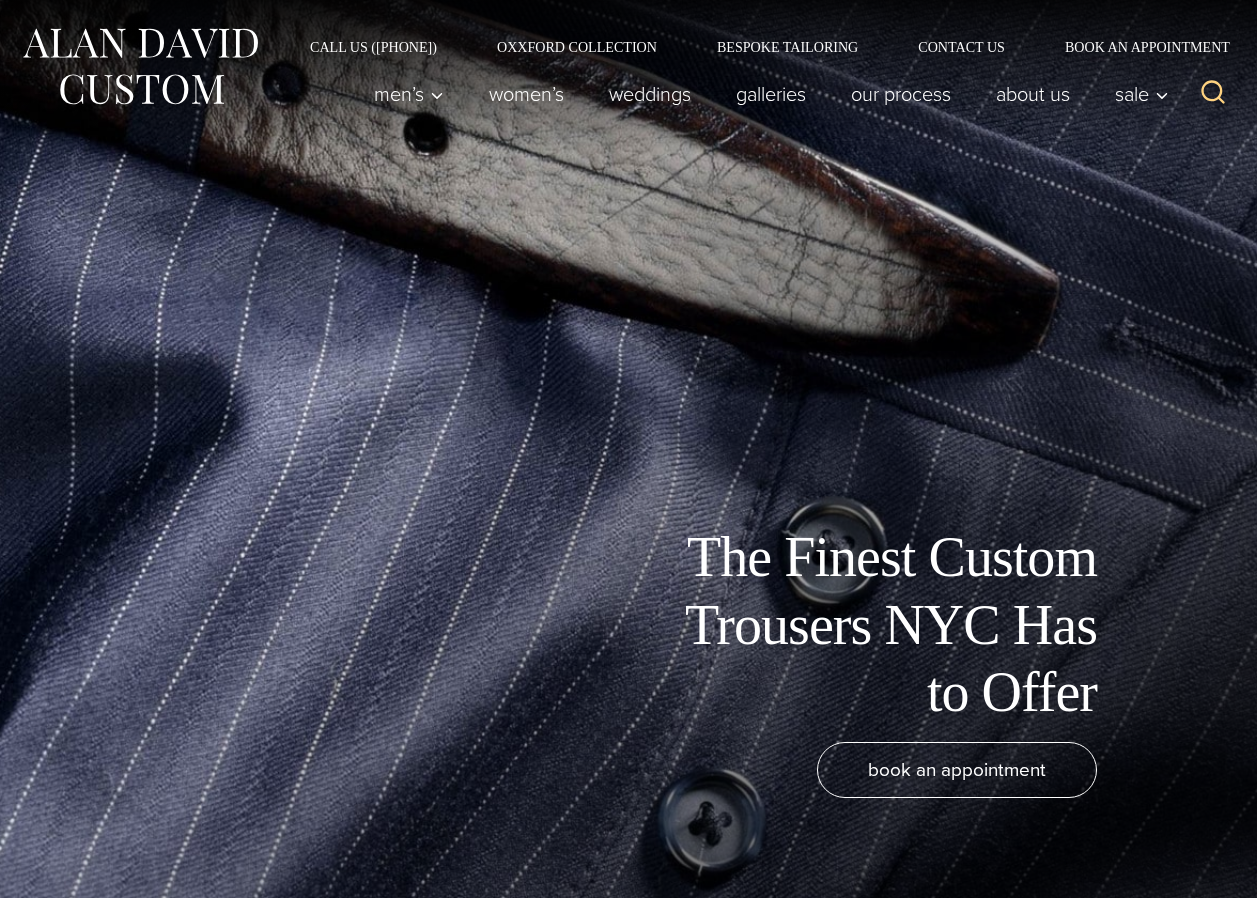 scroll, scrollTop: 0, scrollLeft: 0, axis: both 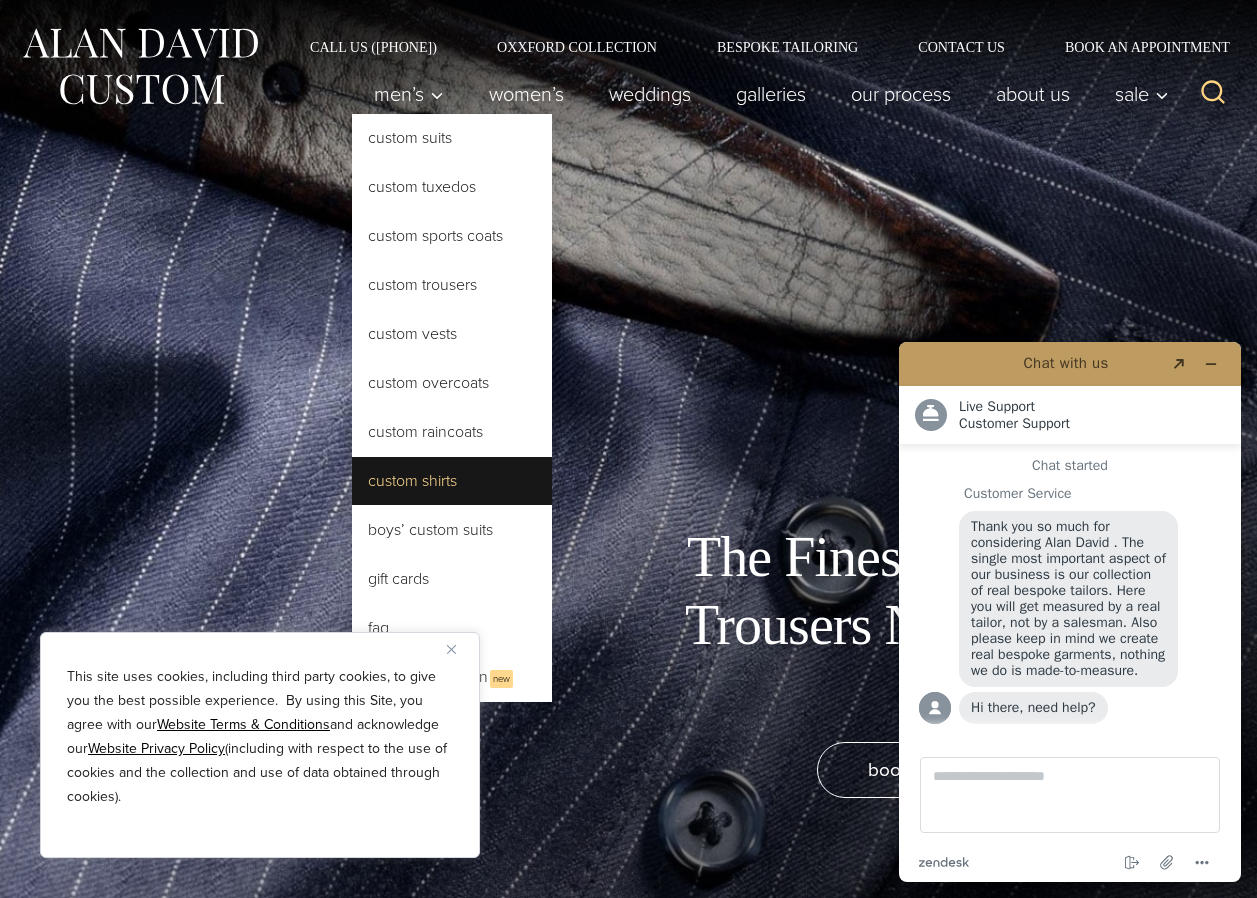 click on "Custom Shirts" at bounding box center [452, 481] 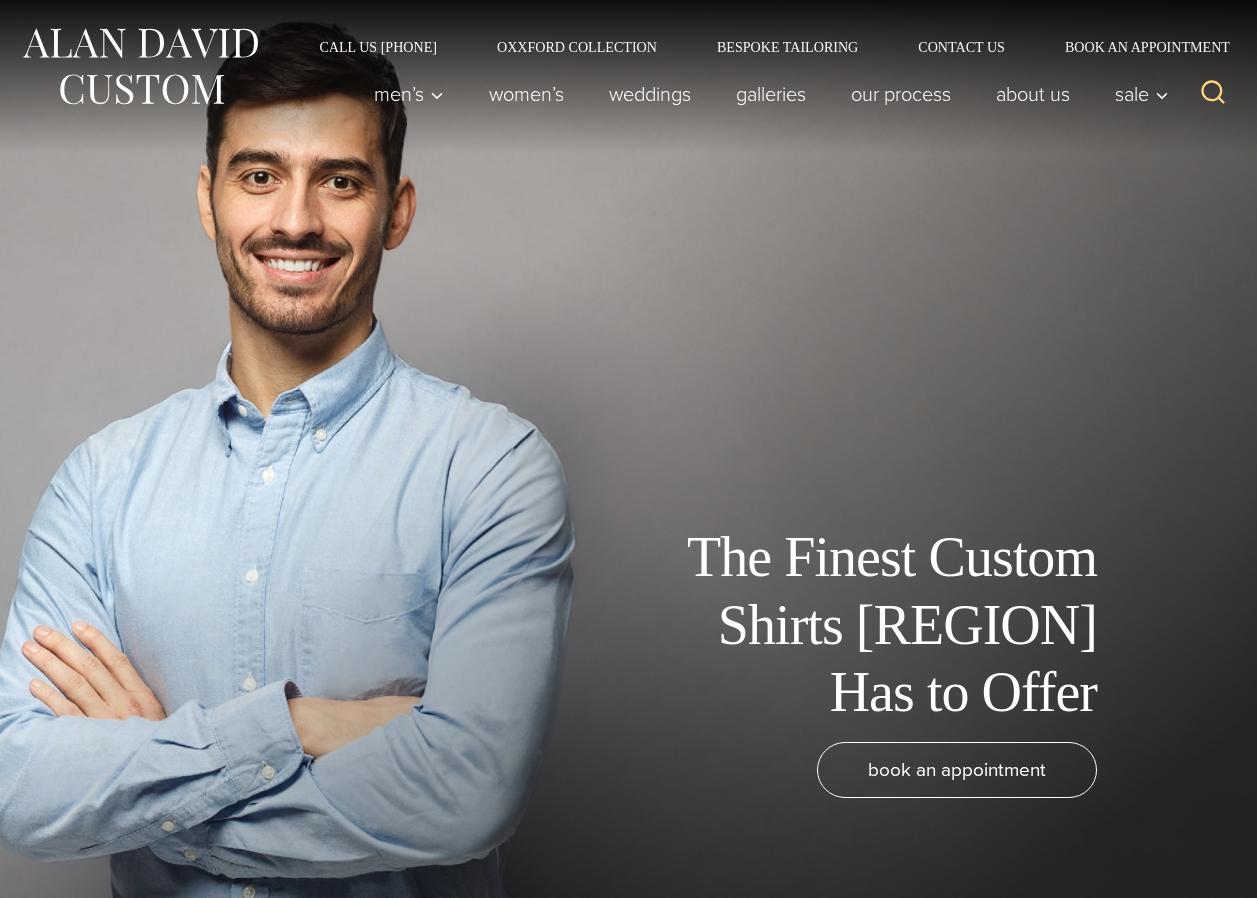 scroll, scrollTop: 0, scrollLeft: 0, axis: both 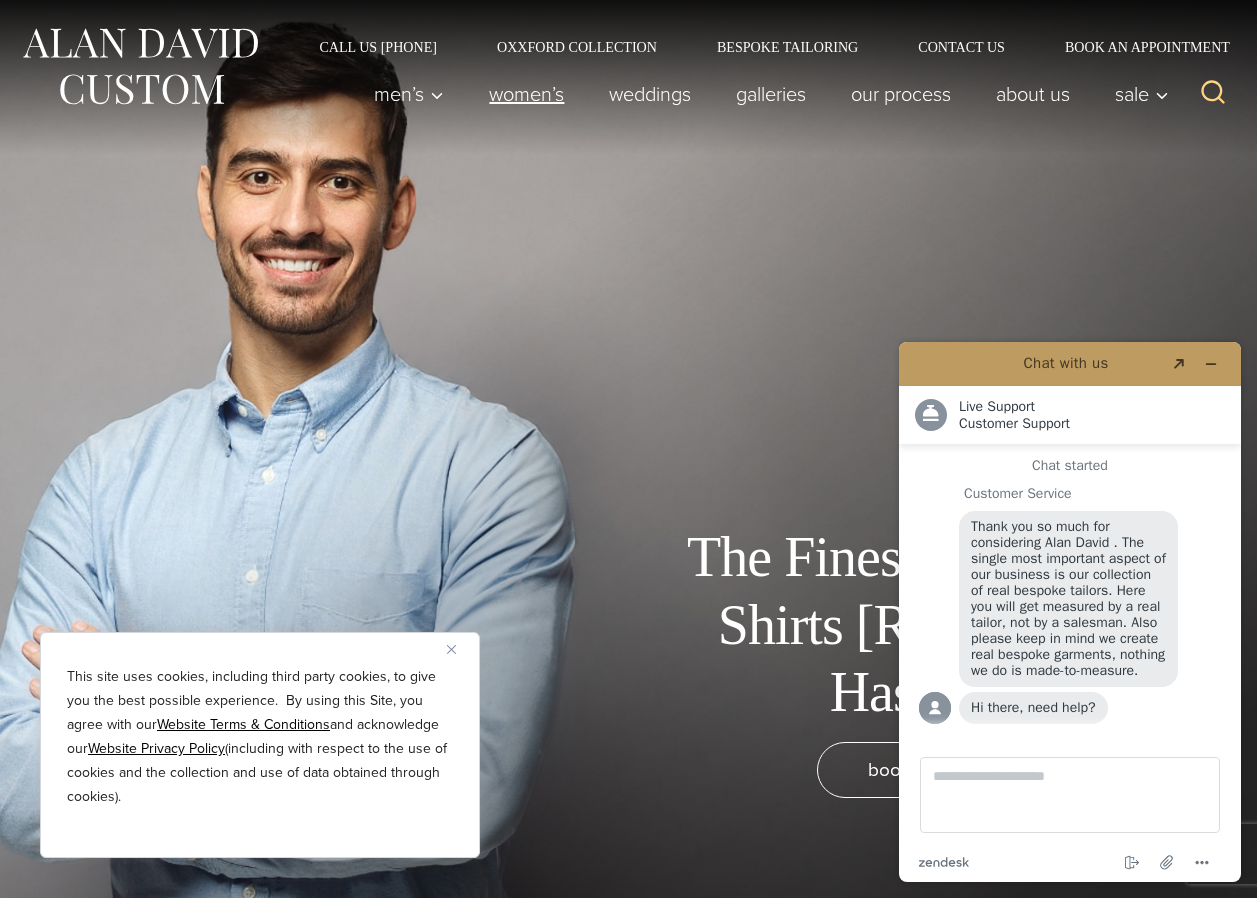 click on "Women’s" at bounding box center [527, 94] 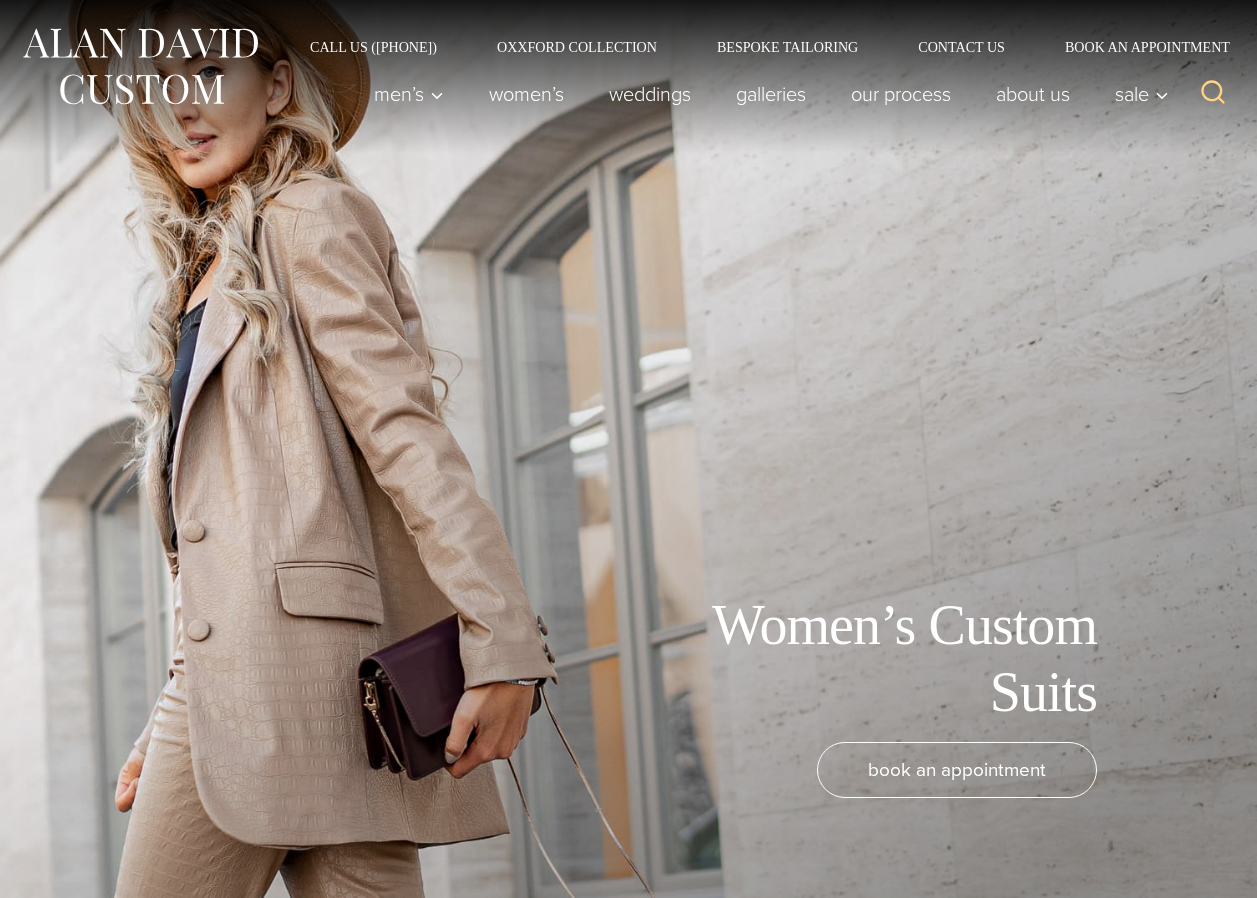 scroll, scrollTop: 0, scrollLeft: 0, axis: both 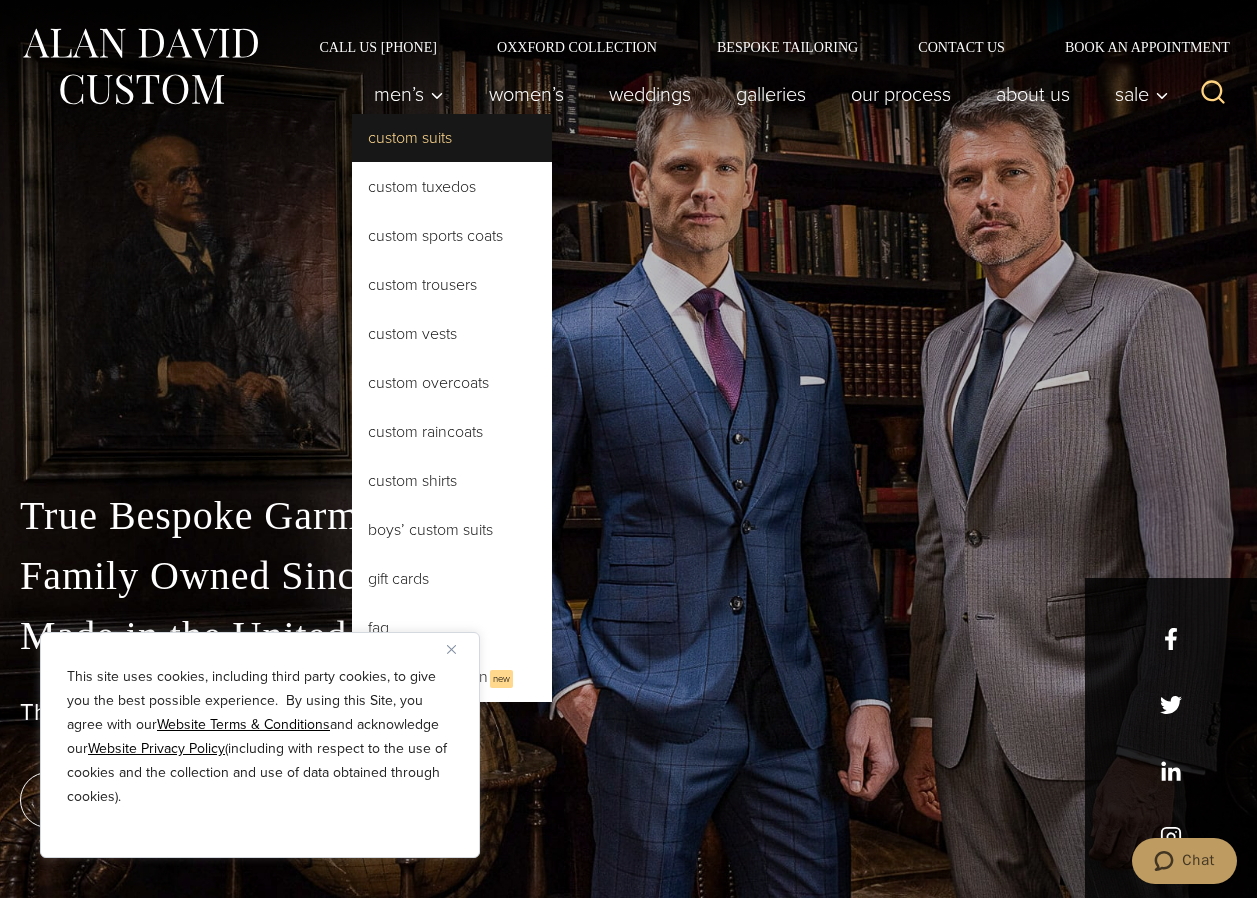 click on "Custom Suits" at bounding box center [452, 138] 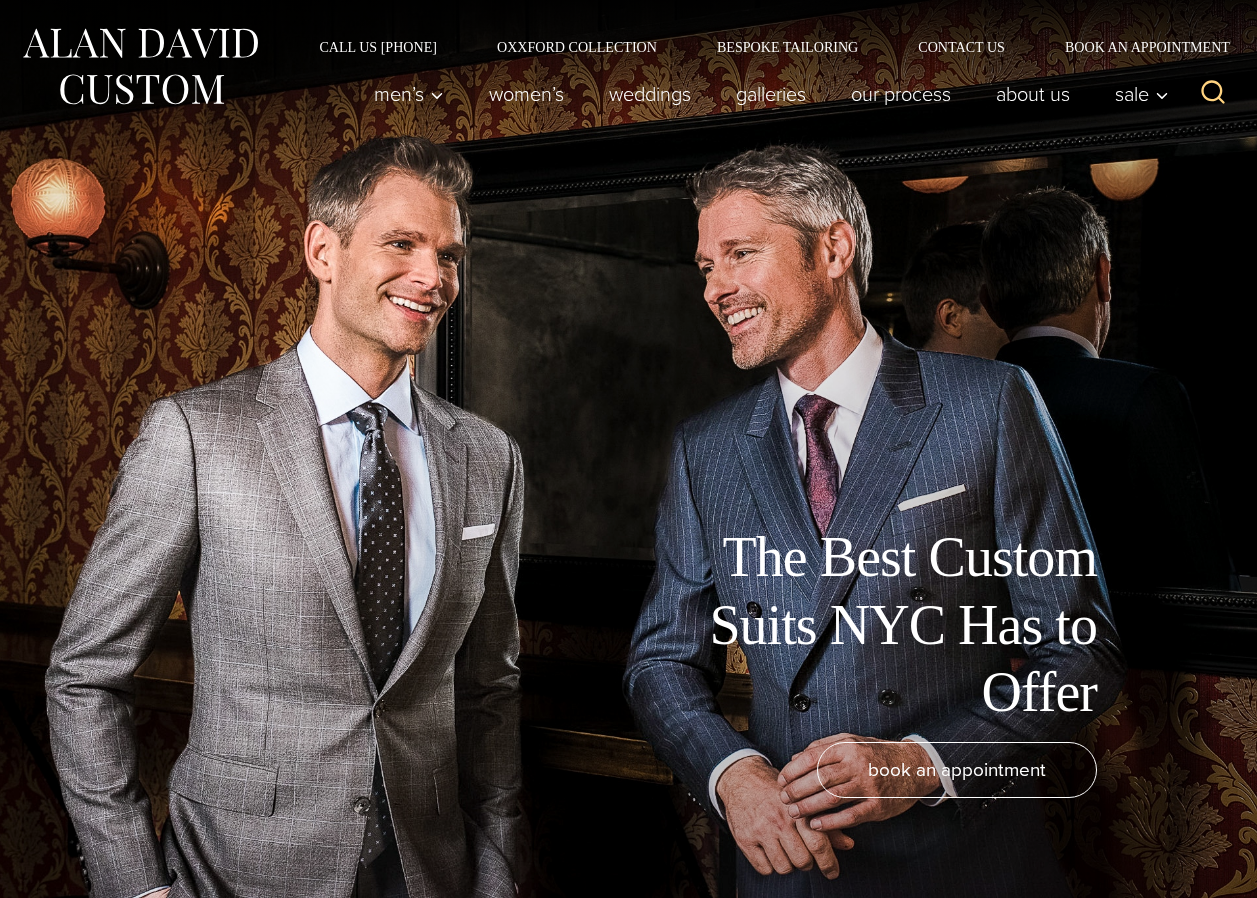 scroll, scrollTop: 0, scrollLeft: 0, axis: both 